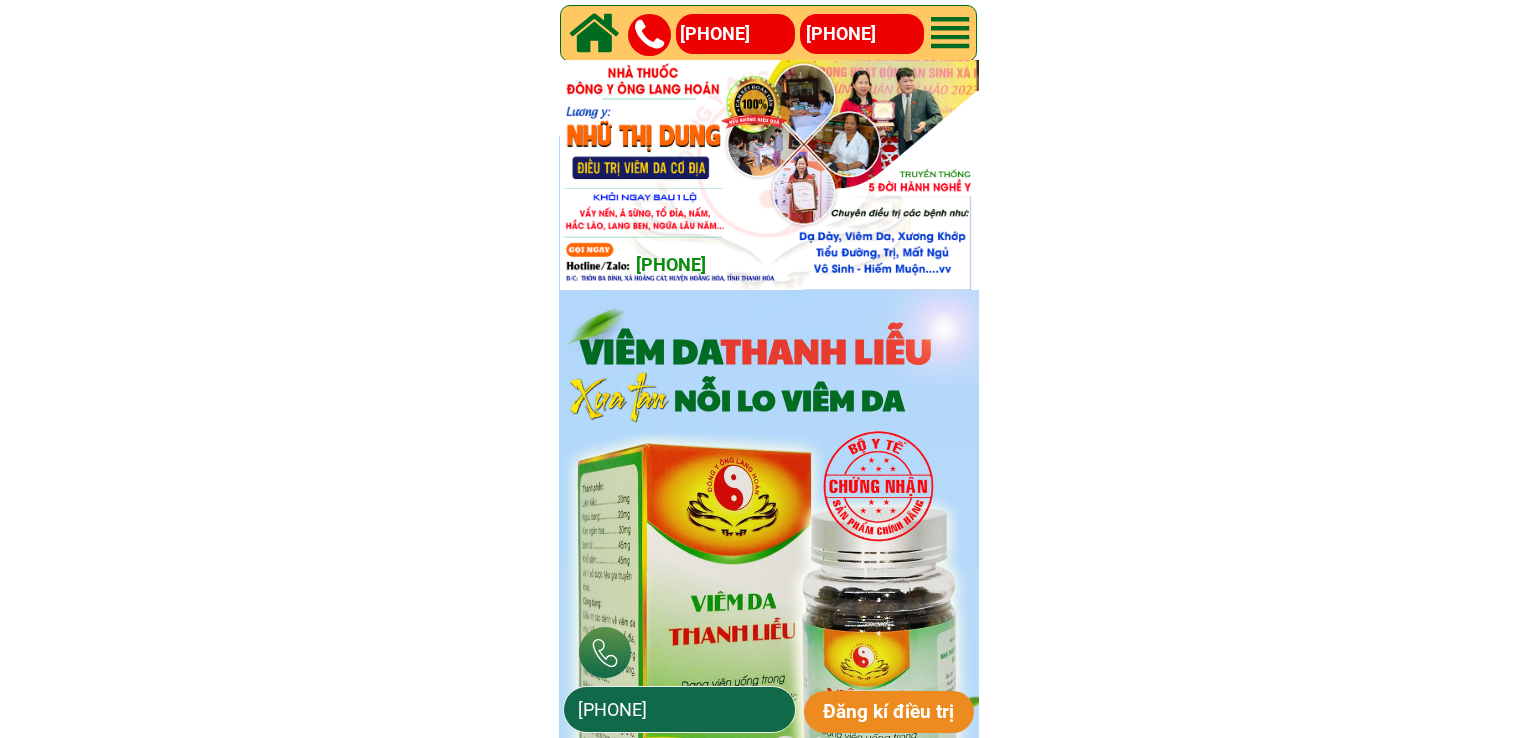 scroll, scrollTop: 0, scrollLeft: 0, axis: both 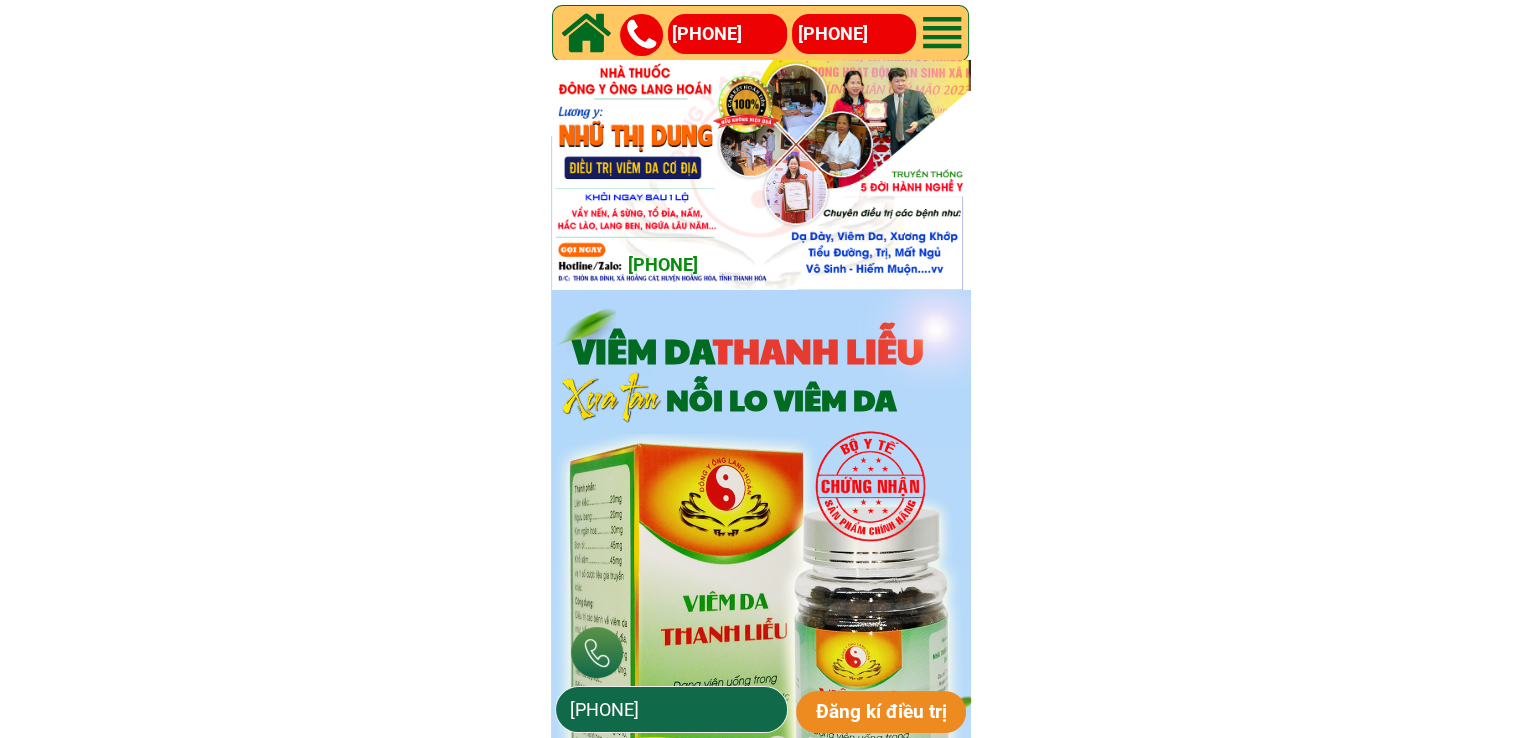 click on "[PHONE]" at bounding box center (671, 709) 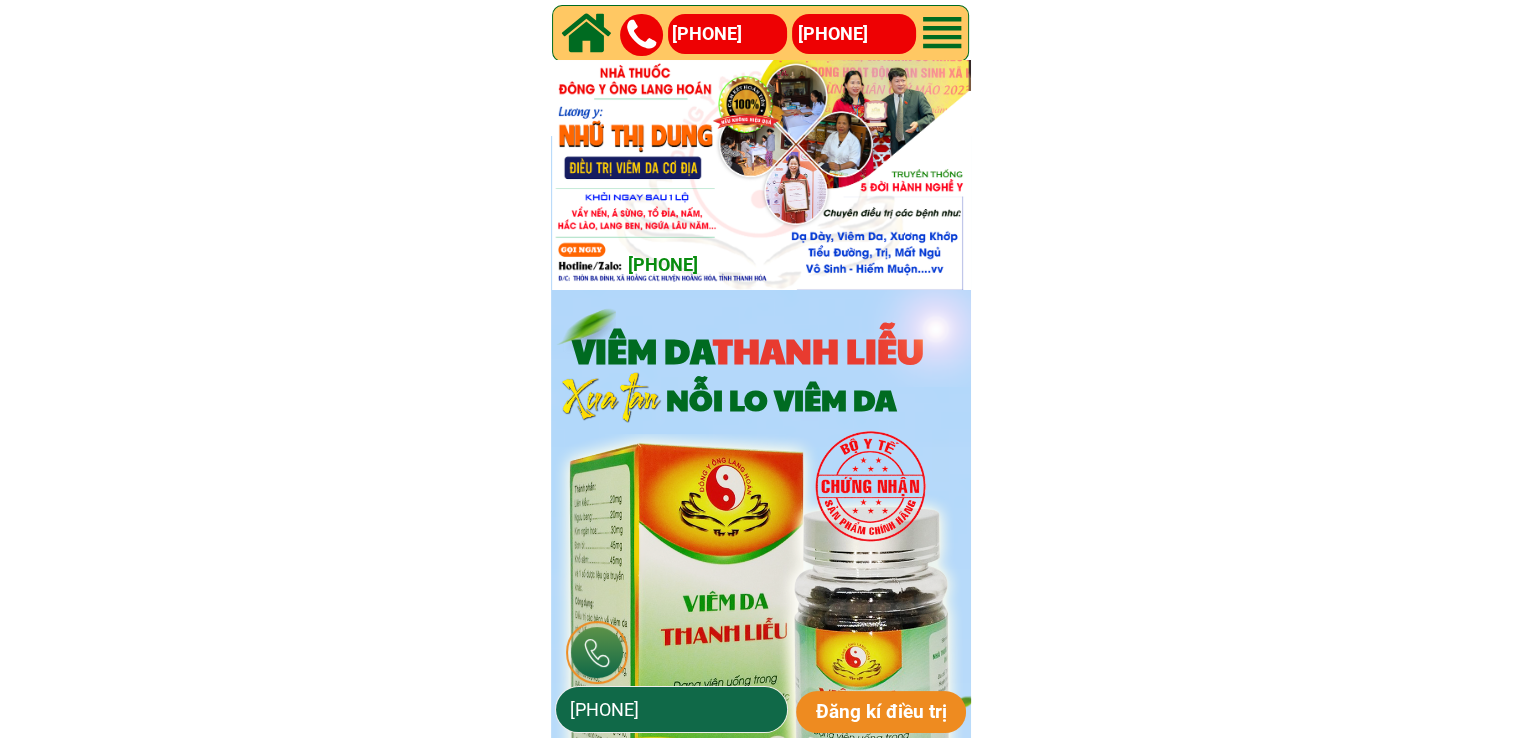 click on "[PHONE]" at bounding box center [671, 709] 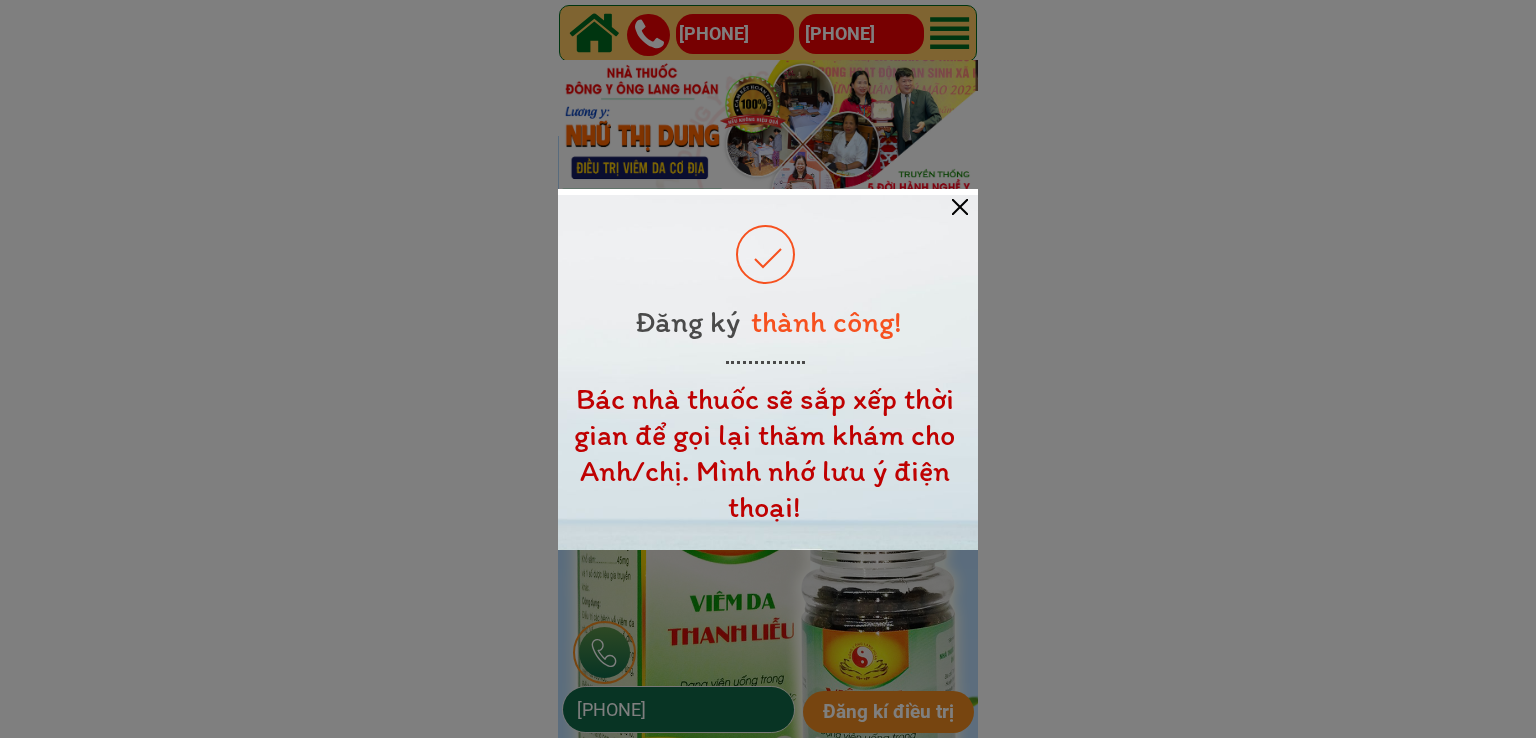 click at bounding box center [768, 372] 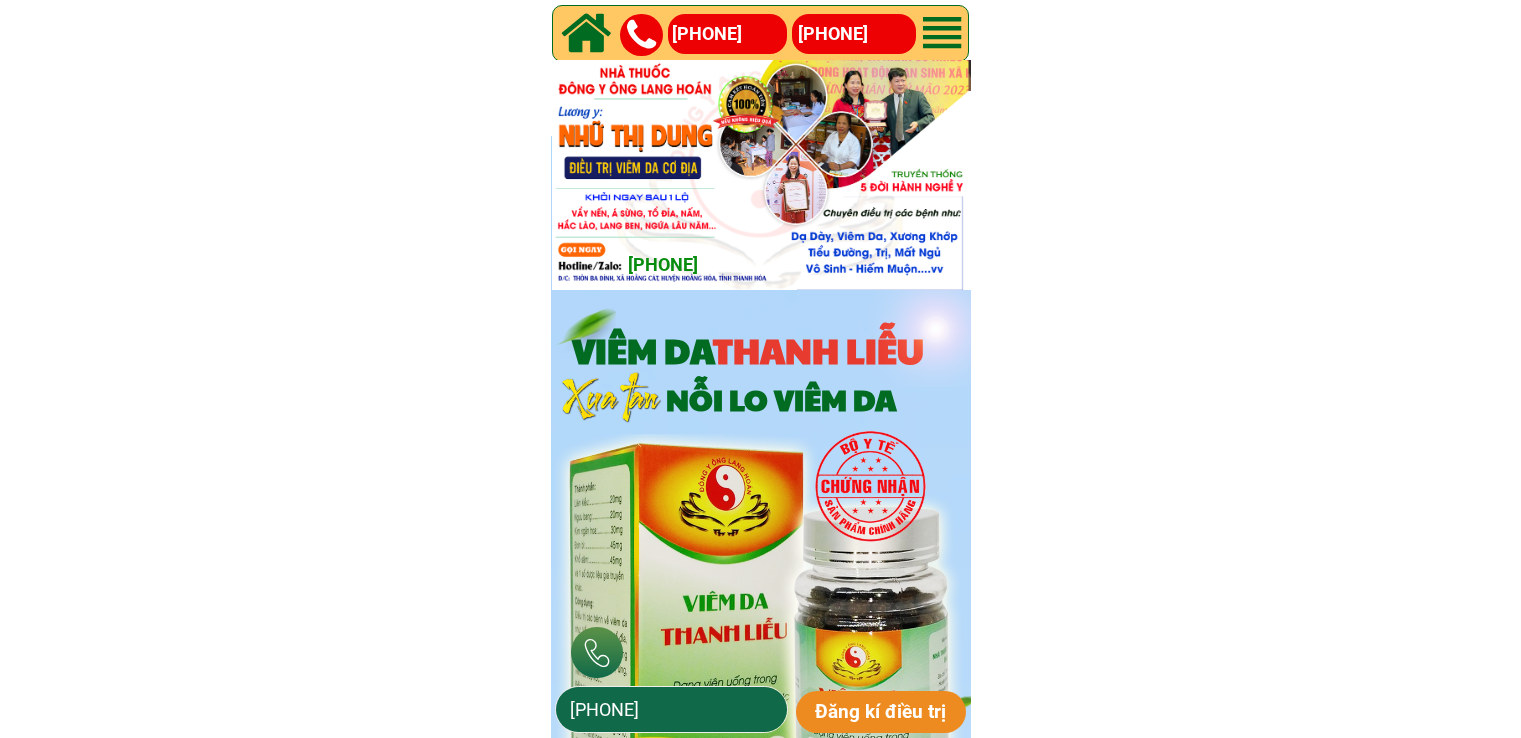 scroll, scrollTop: 0, scrollLeft: 0, axis: both 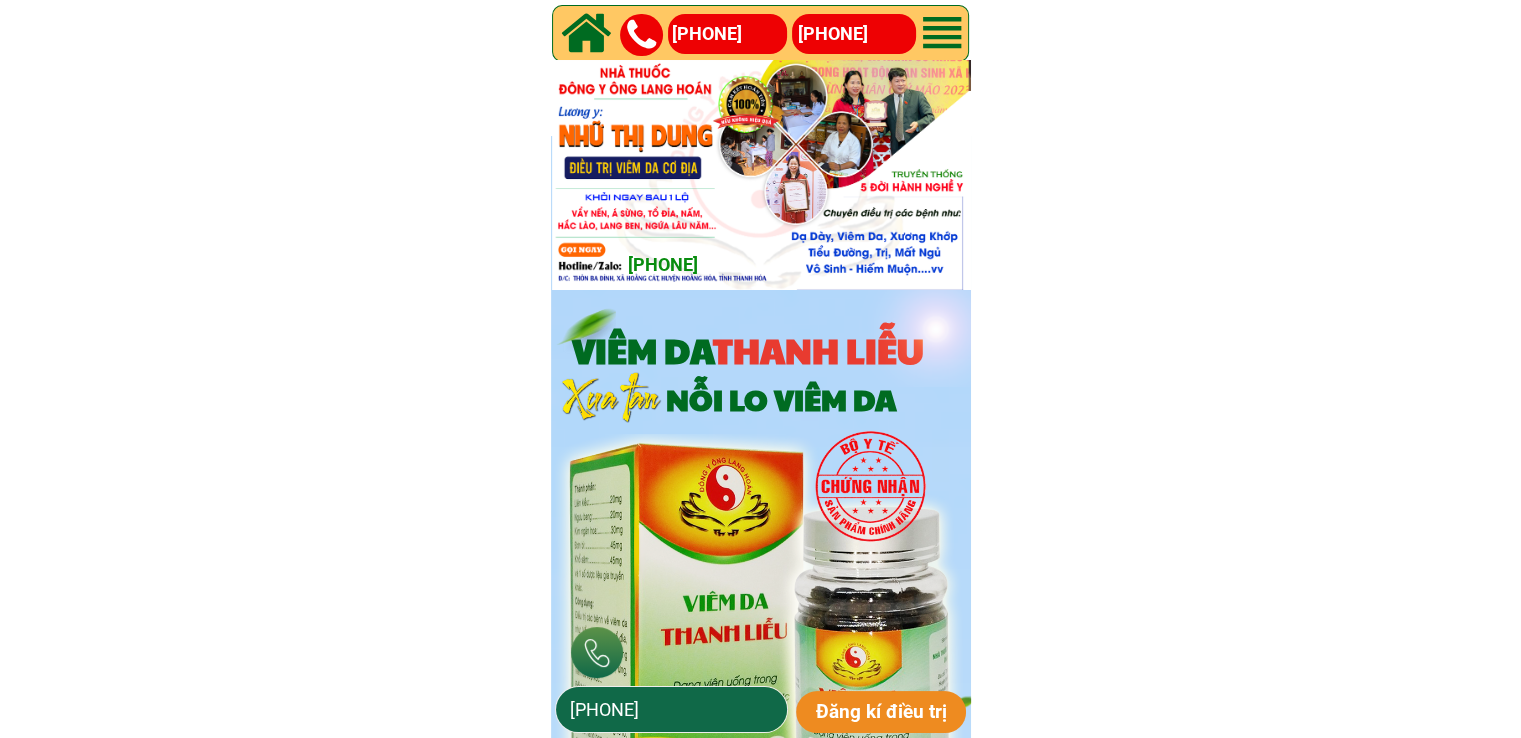 click on "[PHONE]" at bounding box center [671, 709] 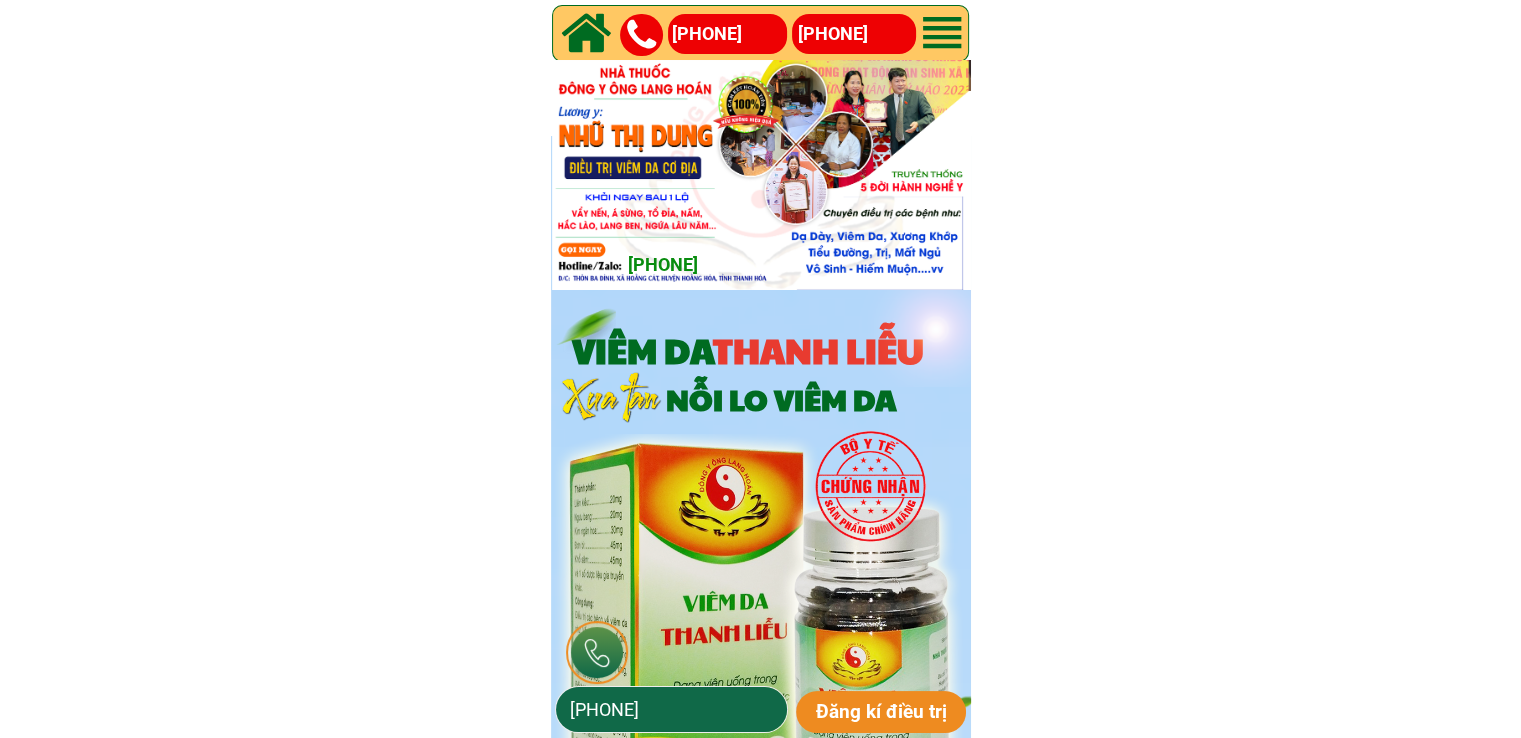 click on "[PHONE]" at bounding box center [671, 709] 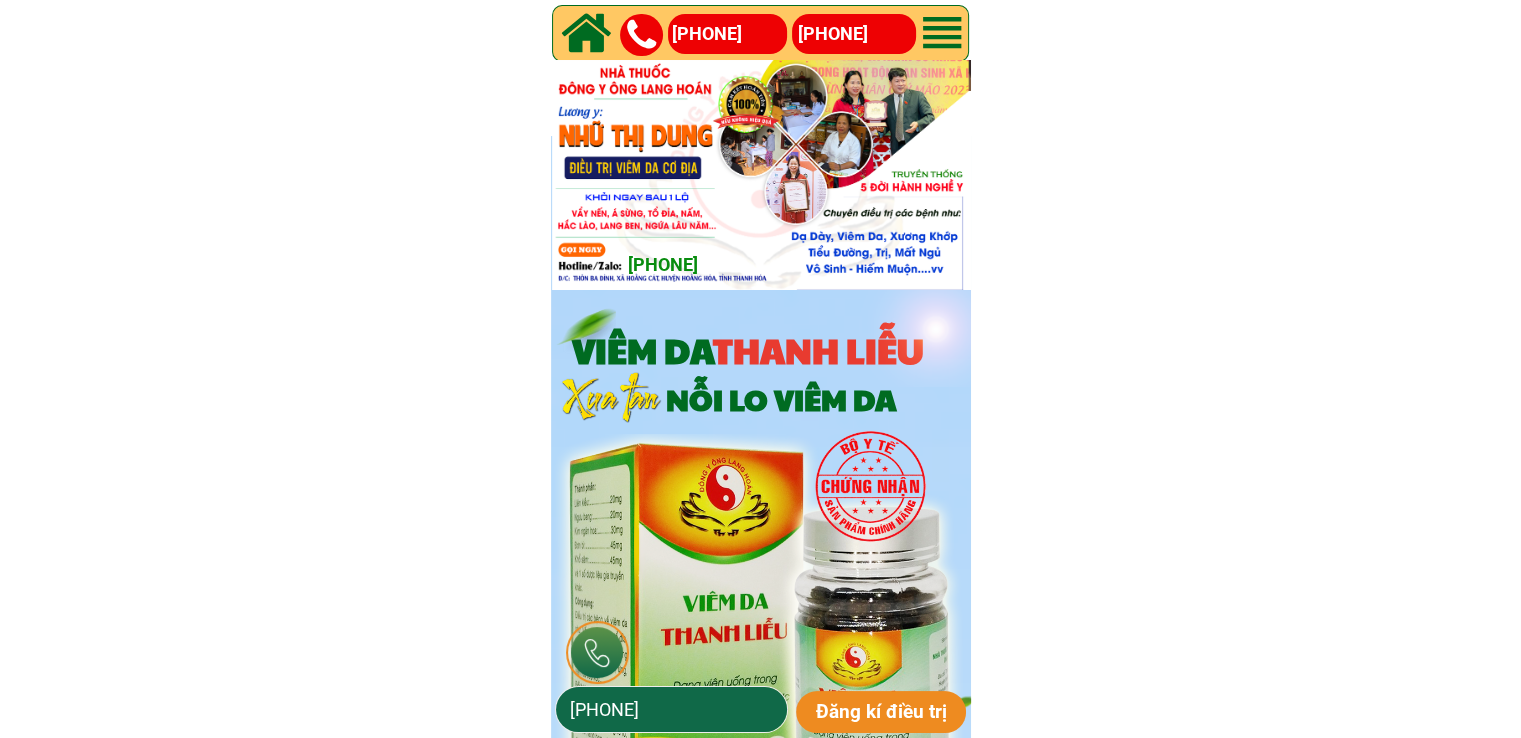 drag, startPoint x: 600, startPoint y: 709, endPoint x: 676, endPoint y: 709, distance: 76 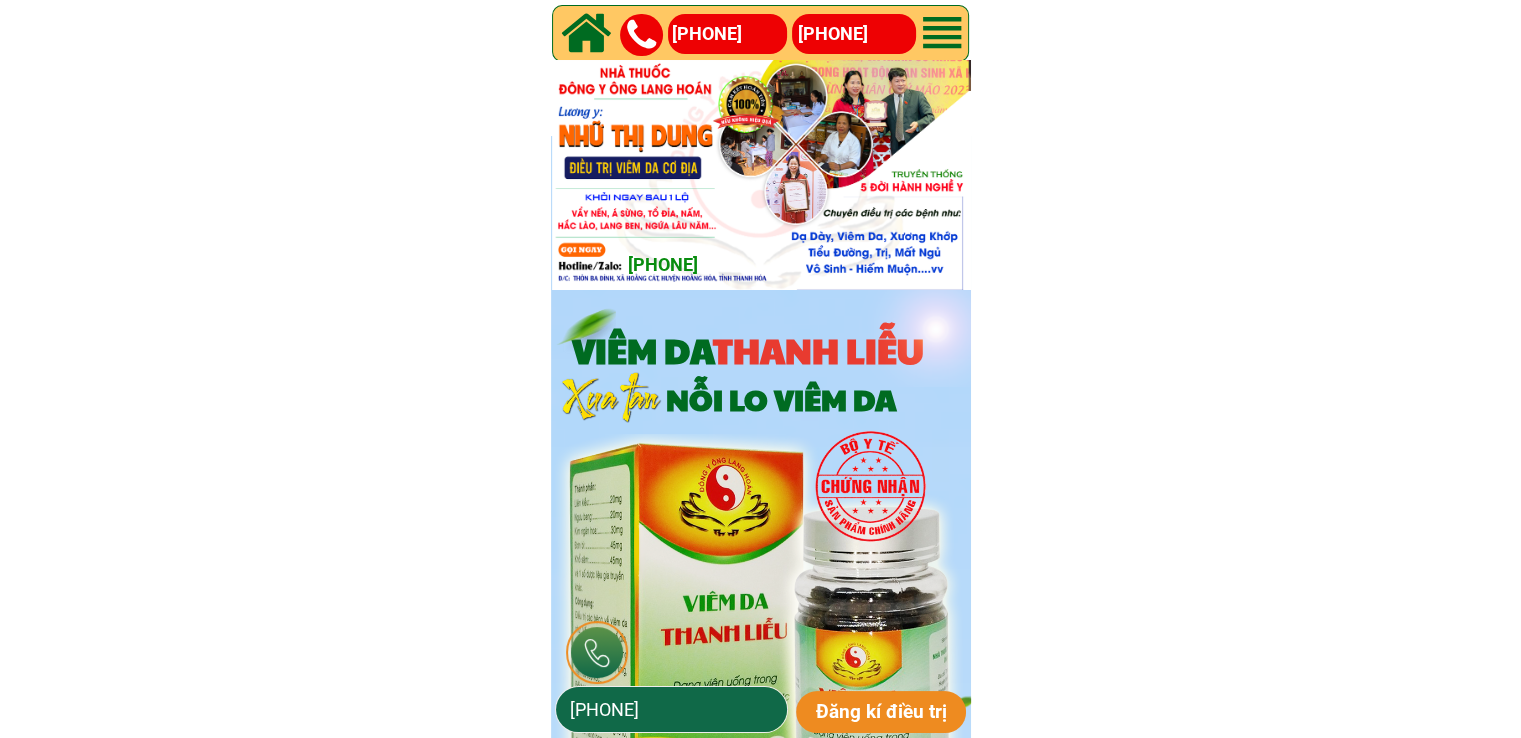 type on "[PHONE]" 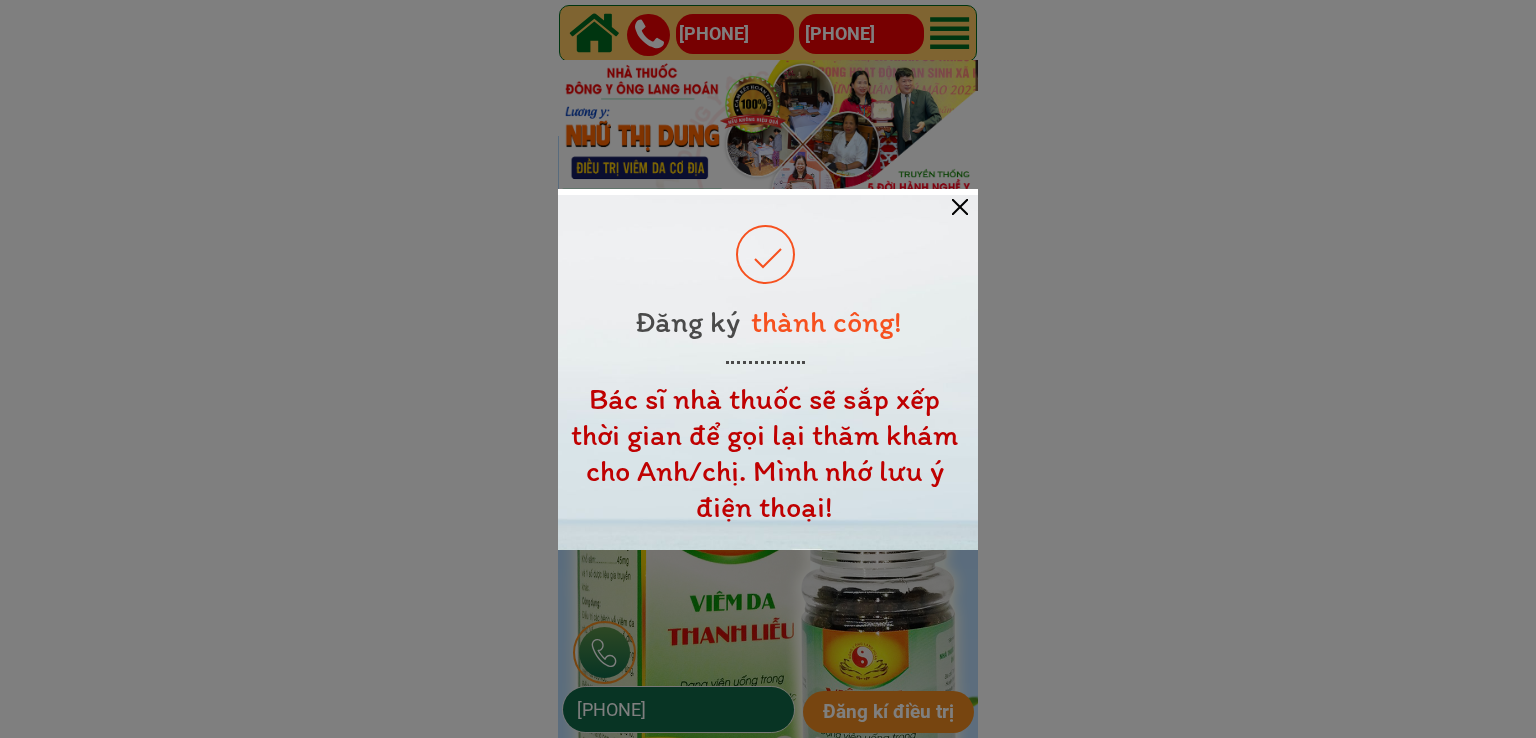 drag, startPoint x: 953, startPoint y: 207, endPoint x: 972, endPoint y: 169, distance: 42.48529 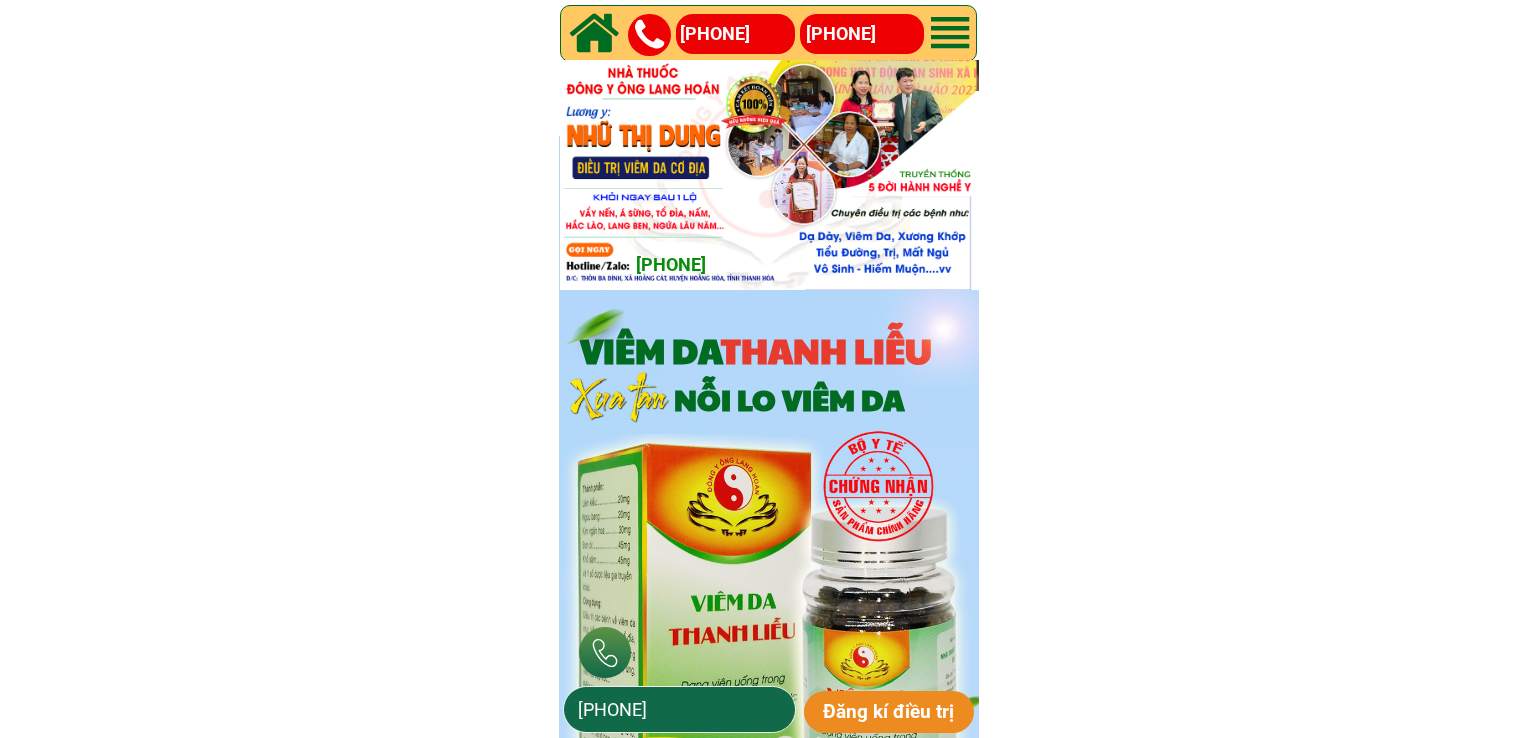 scroll, scrollTop: 0, scrollLeft: 0, axis: both 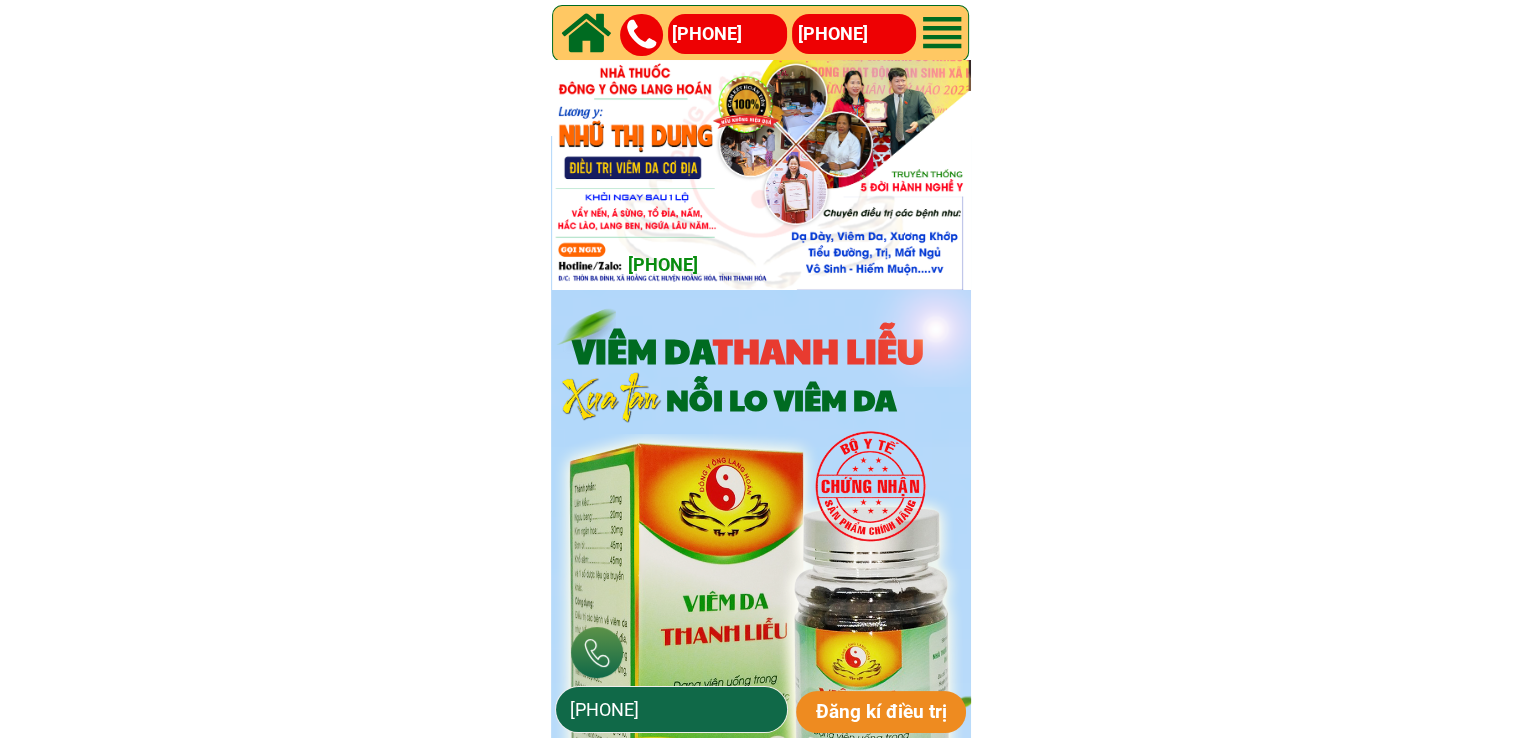 click on "[PHONE]" at bounding box center [671, 709] 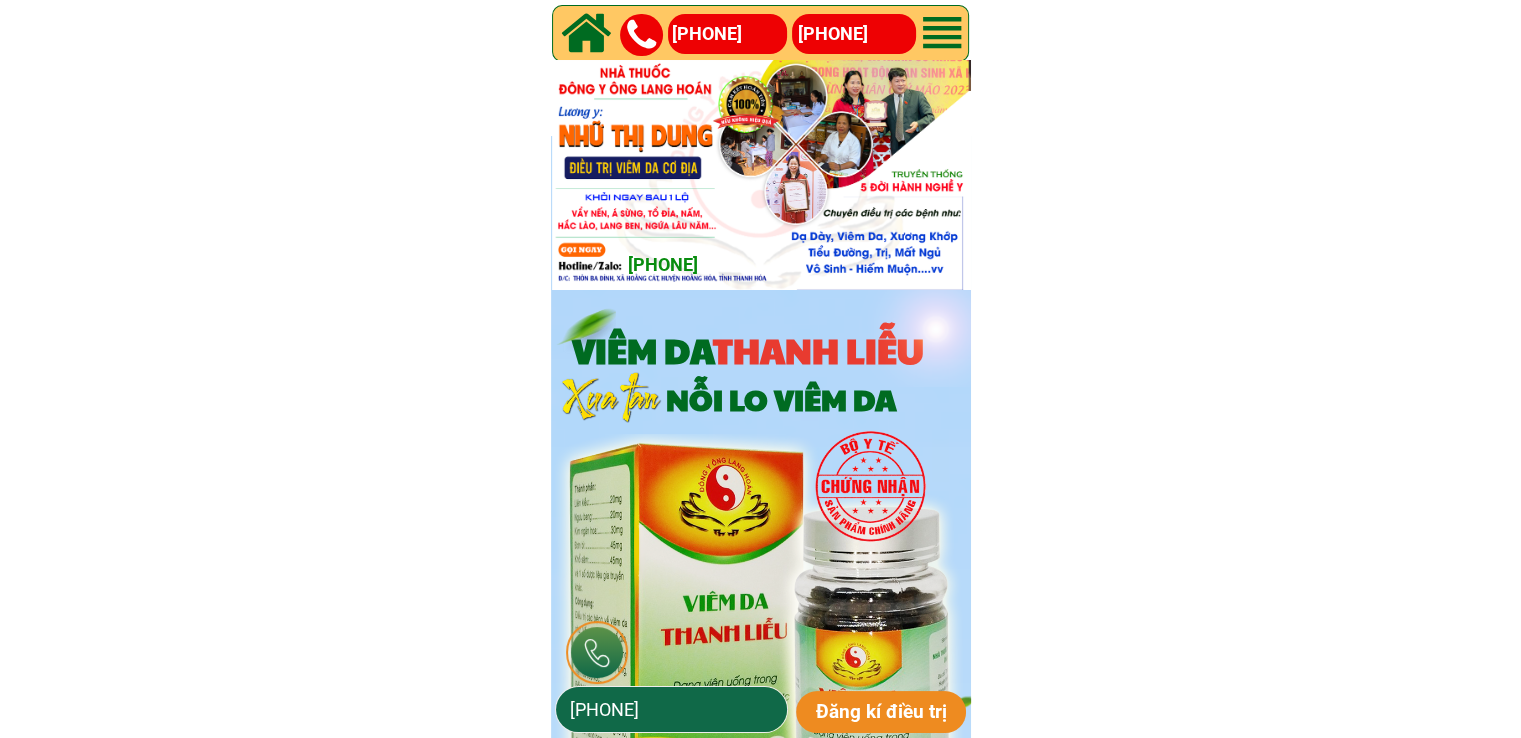 click on "0917020376" at bounding box center [671, 709] 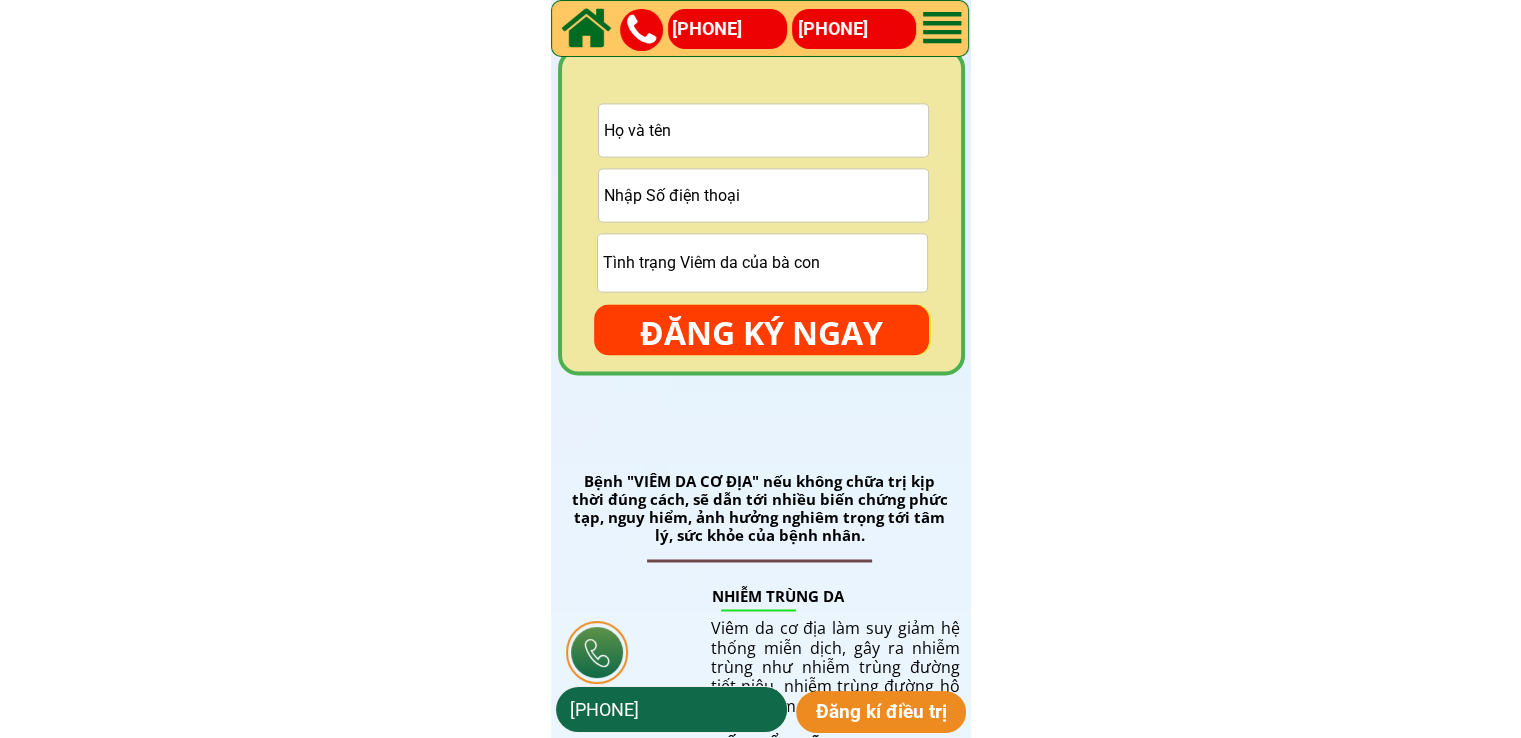 scroll, scrollTop: 2900, scrollLeft: 0, axis: vertical 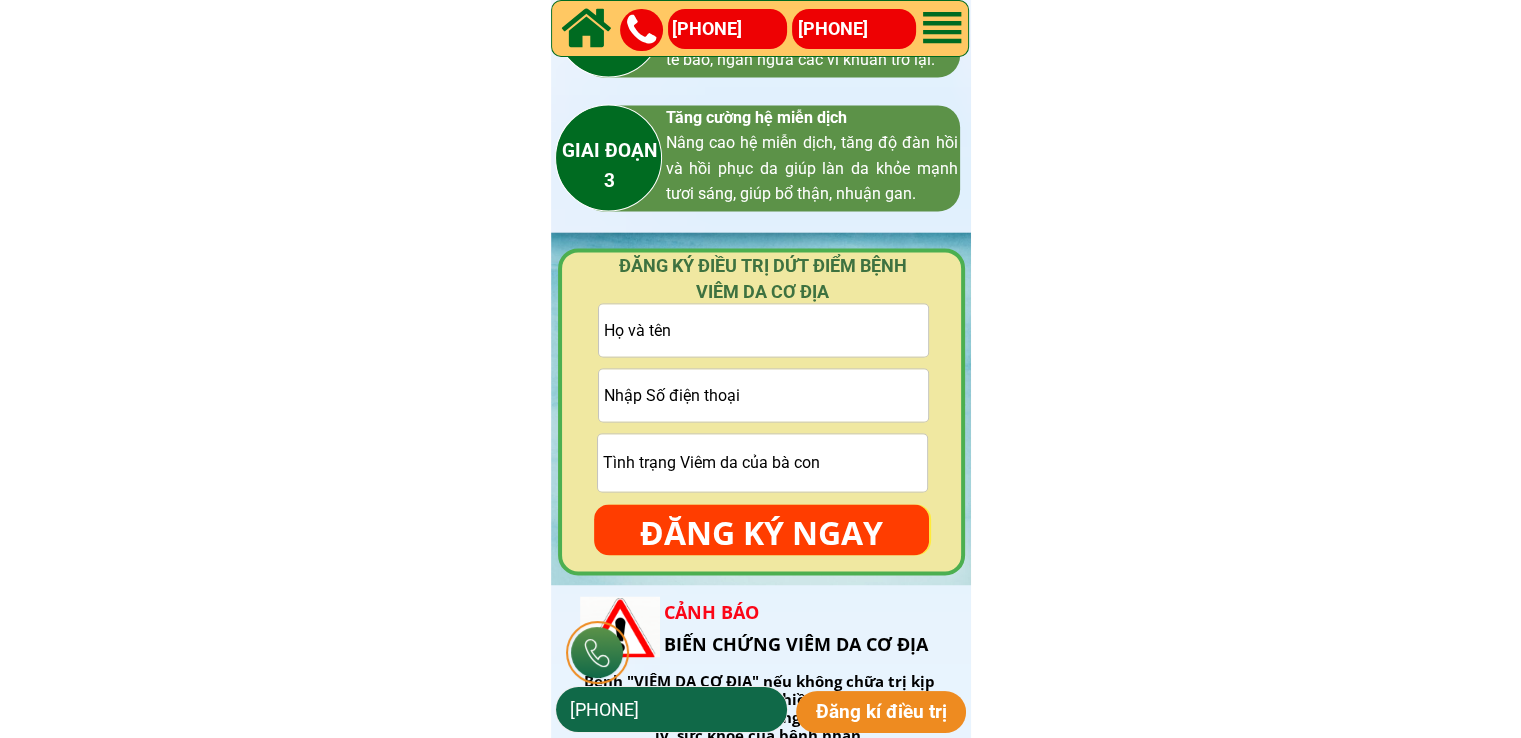 drag, startPoint x: 748, startPoint y: 345, endPoint x: 788, endPoint y: 381, distance: 53.814495 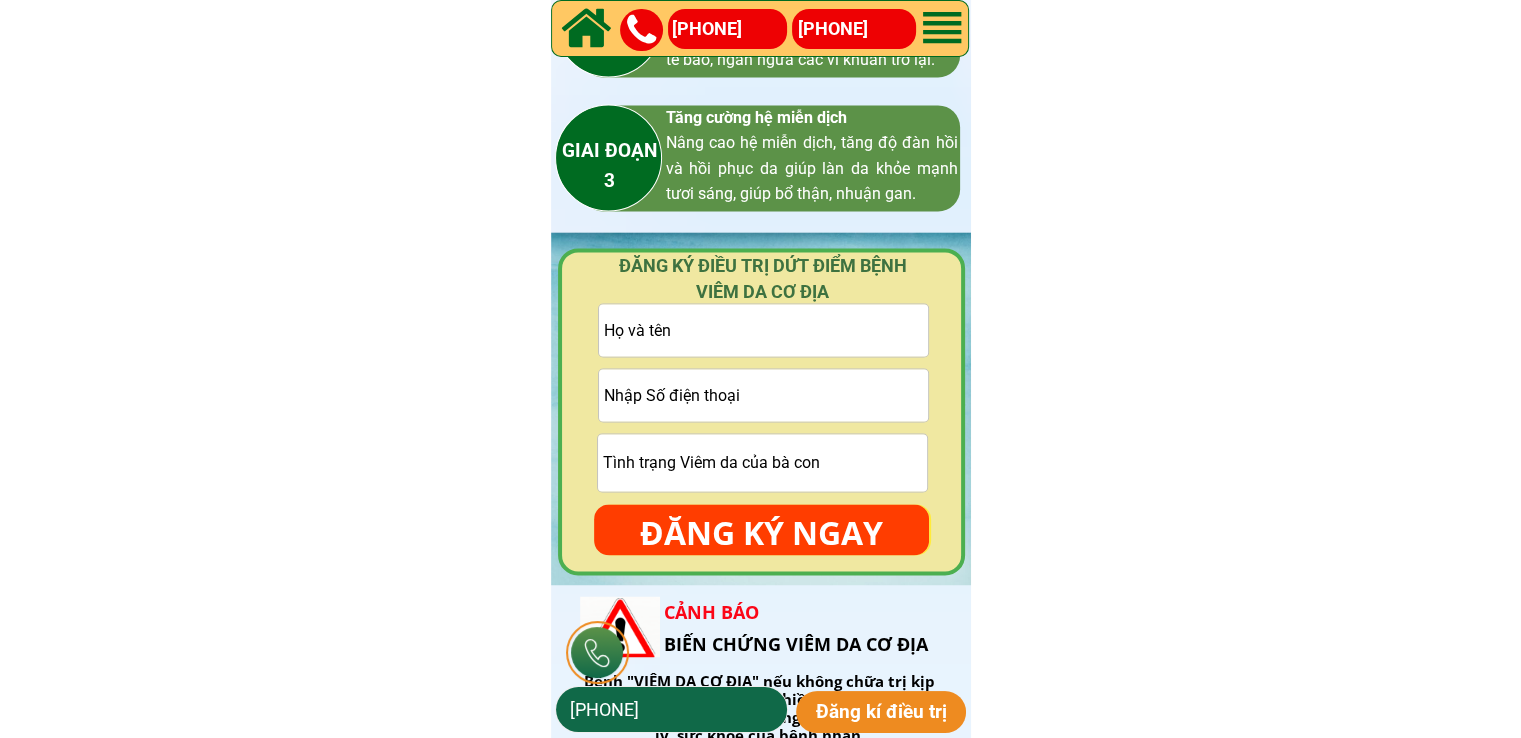 click at bounding box center (763, 330) 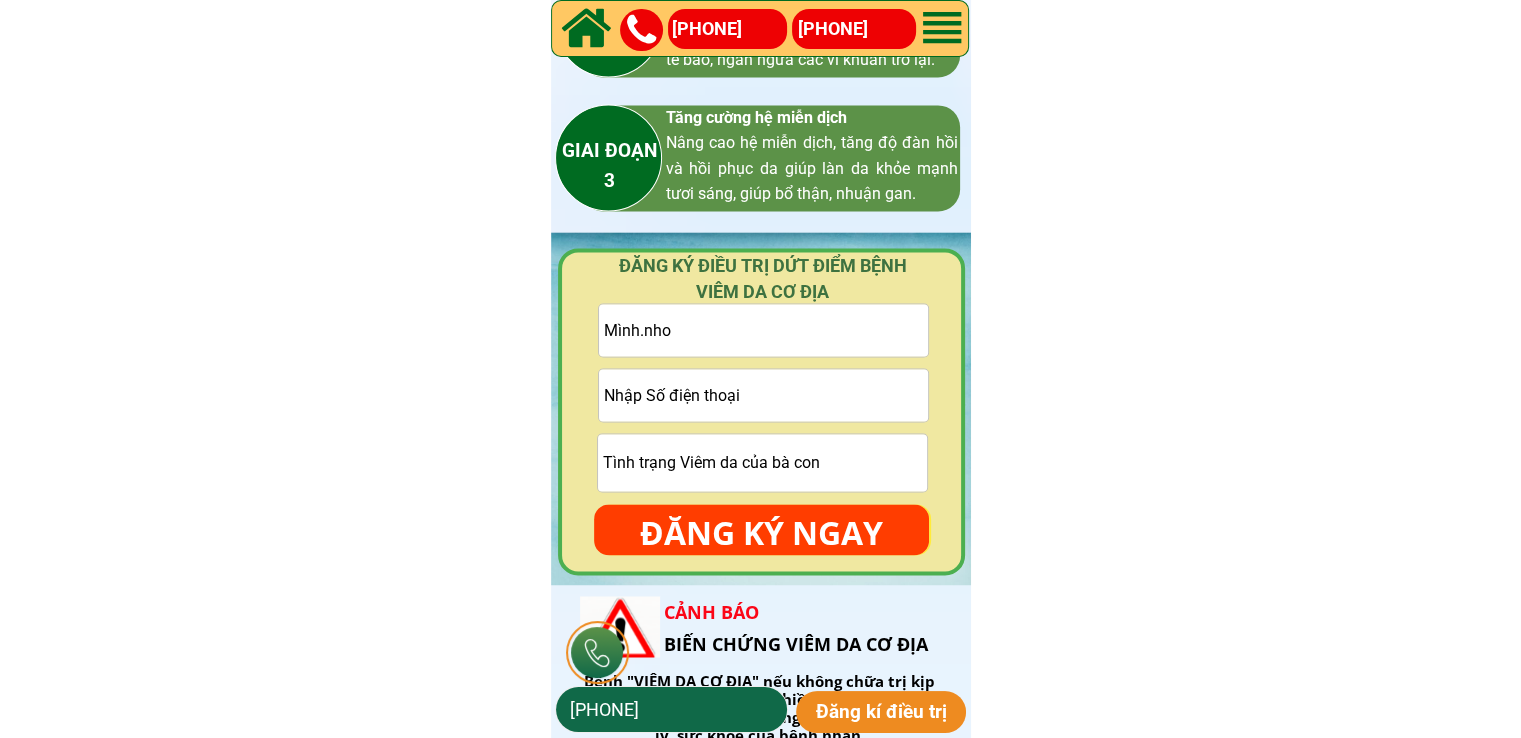 type on "Mình.nho" 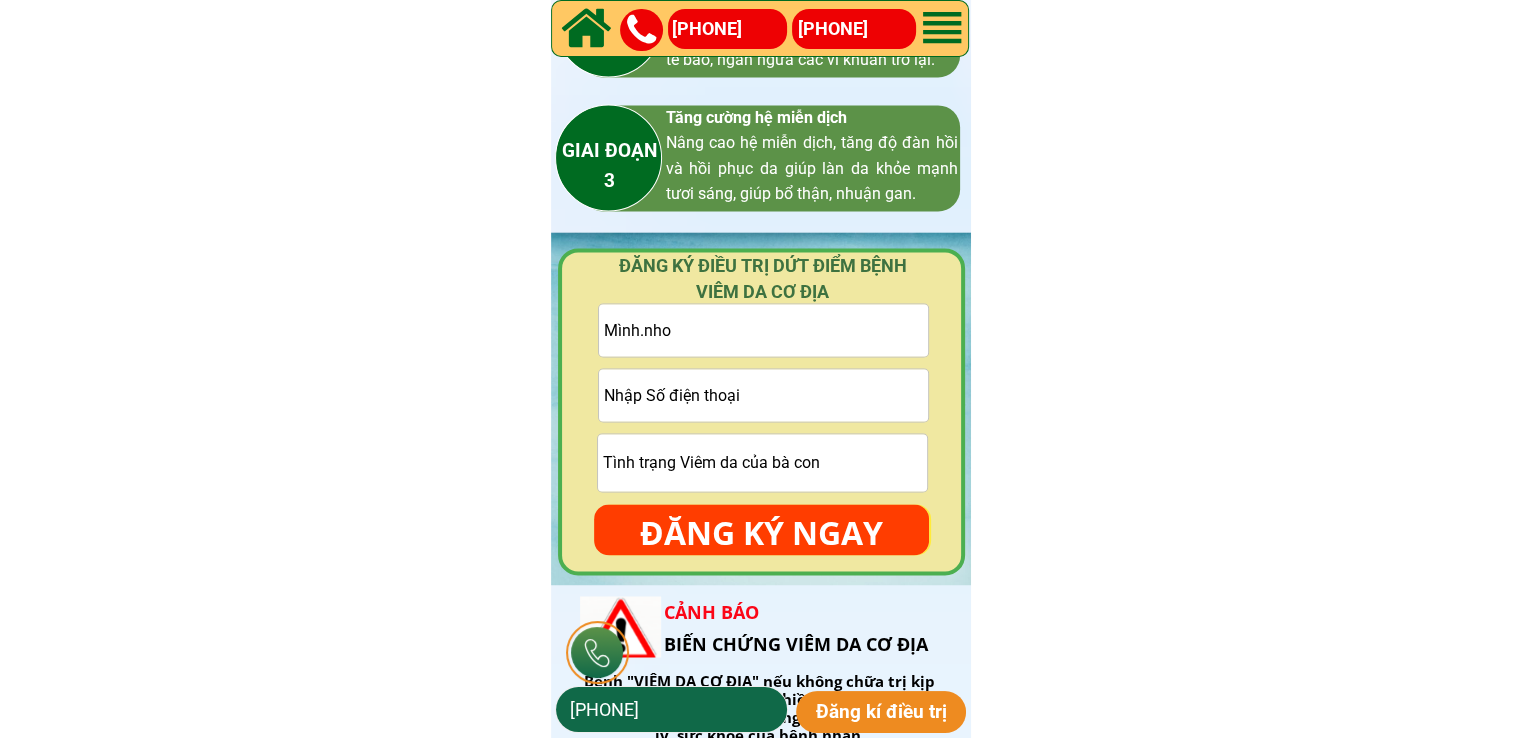 click at bounding box center (763, 395) 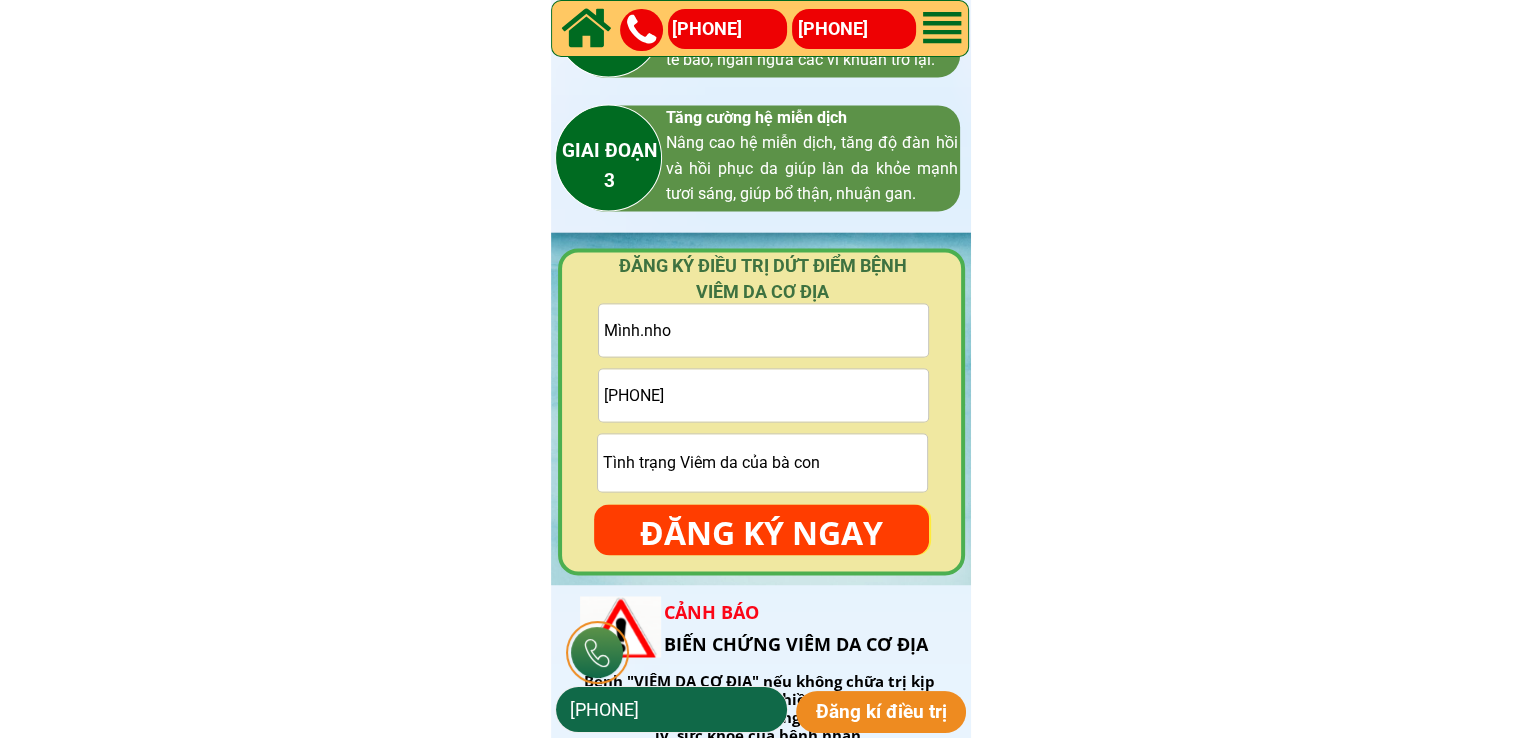 type on "0385211182" 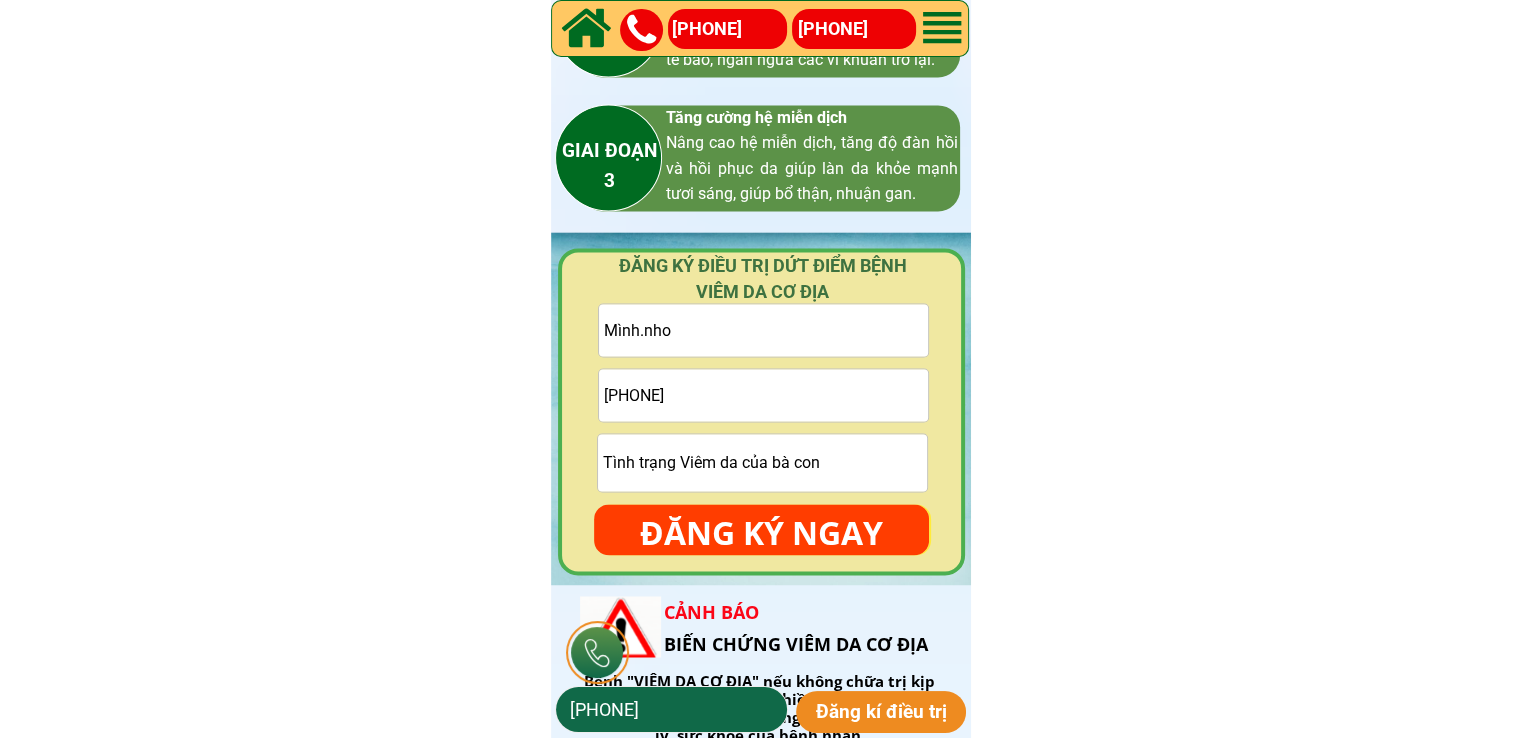 paste on "Echzima" 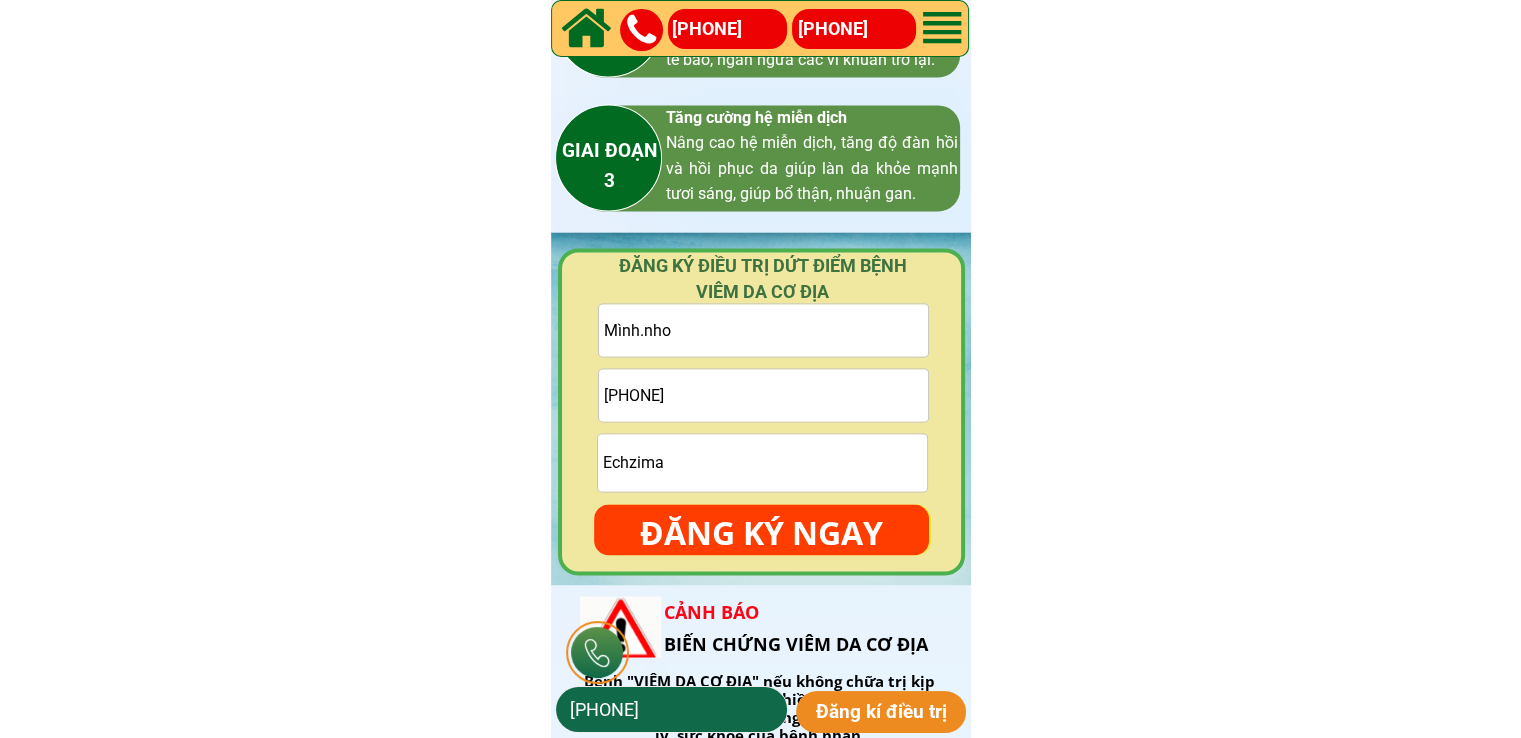 type on "Echzima" 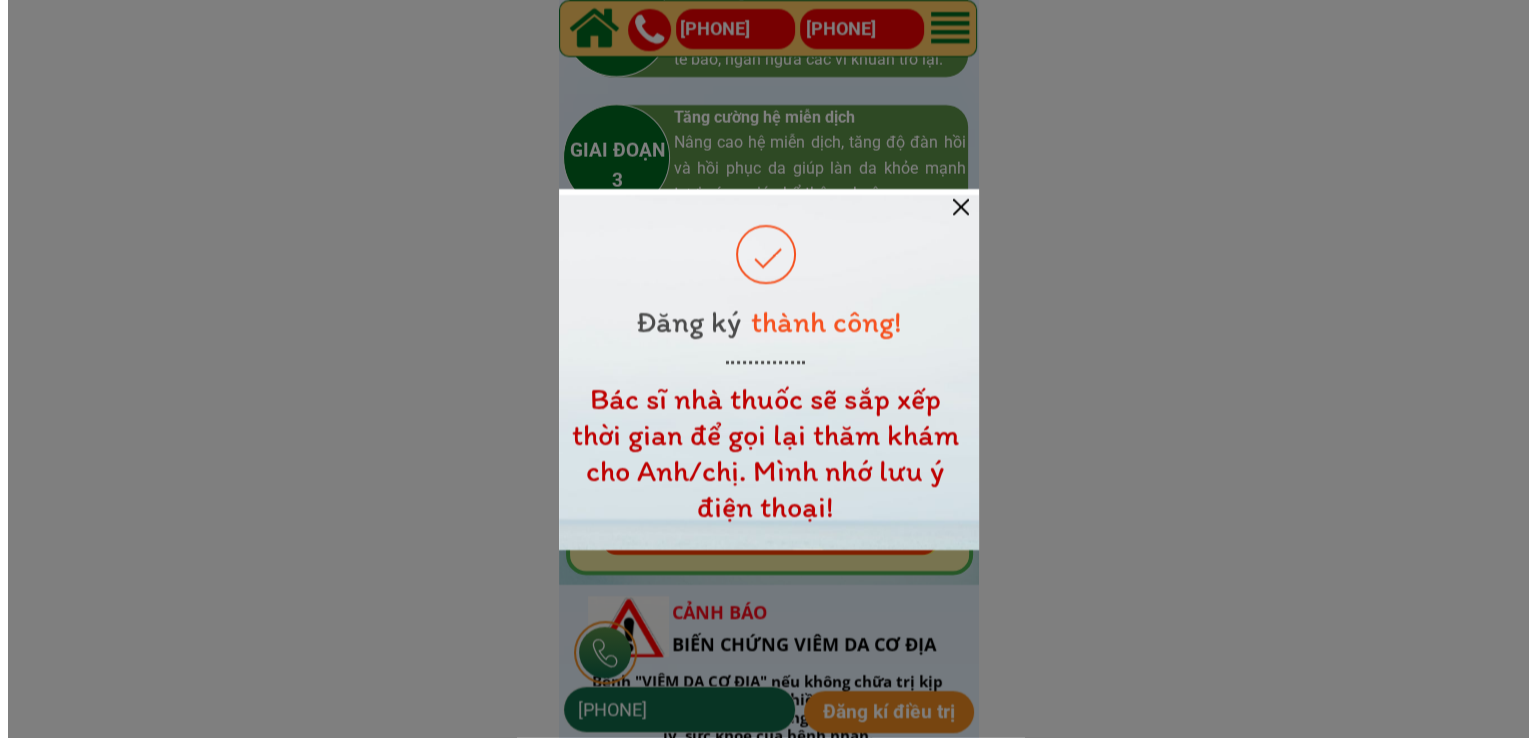 scroll, scrollTop: 0, scrollLeft: 0, axis: both 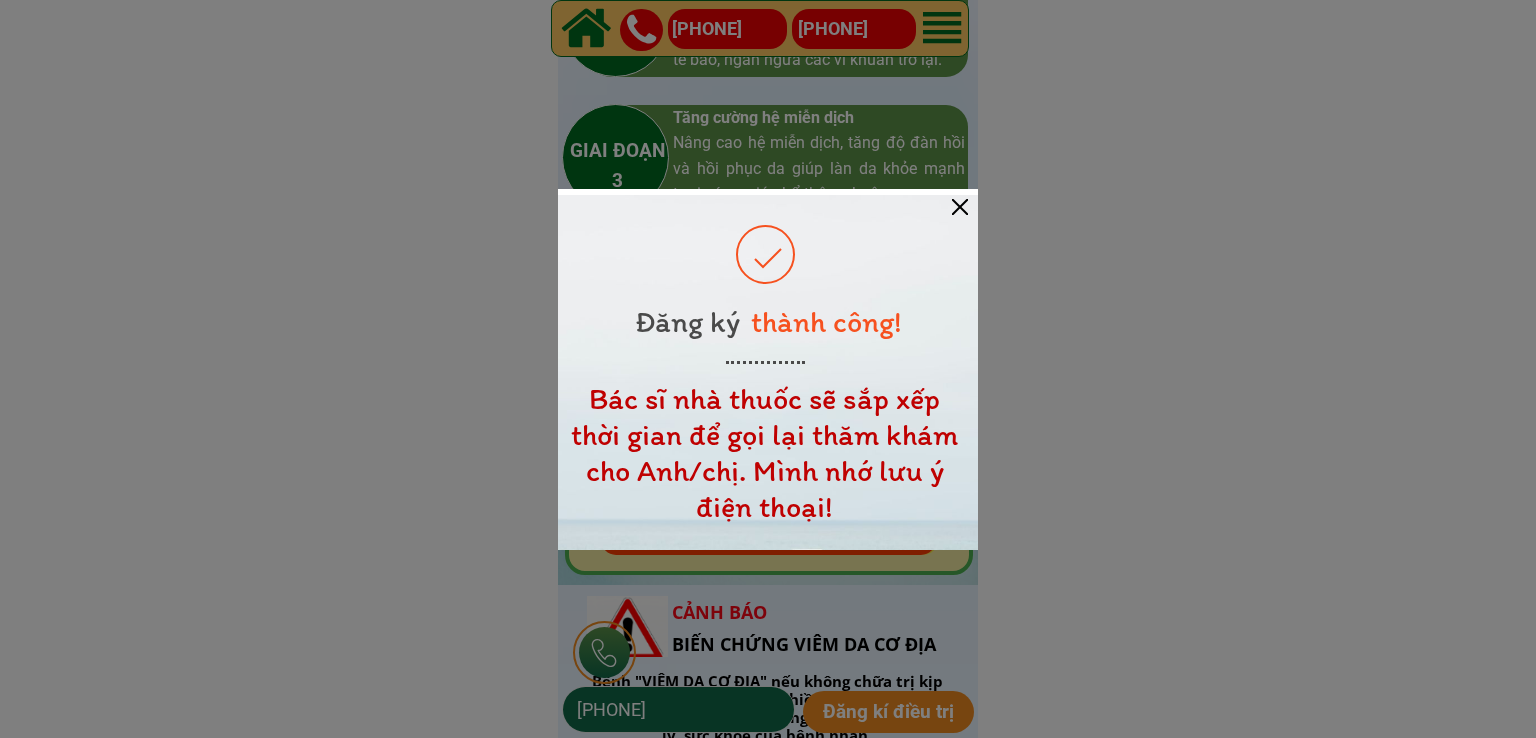 click at bounding box center (960, 207) 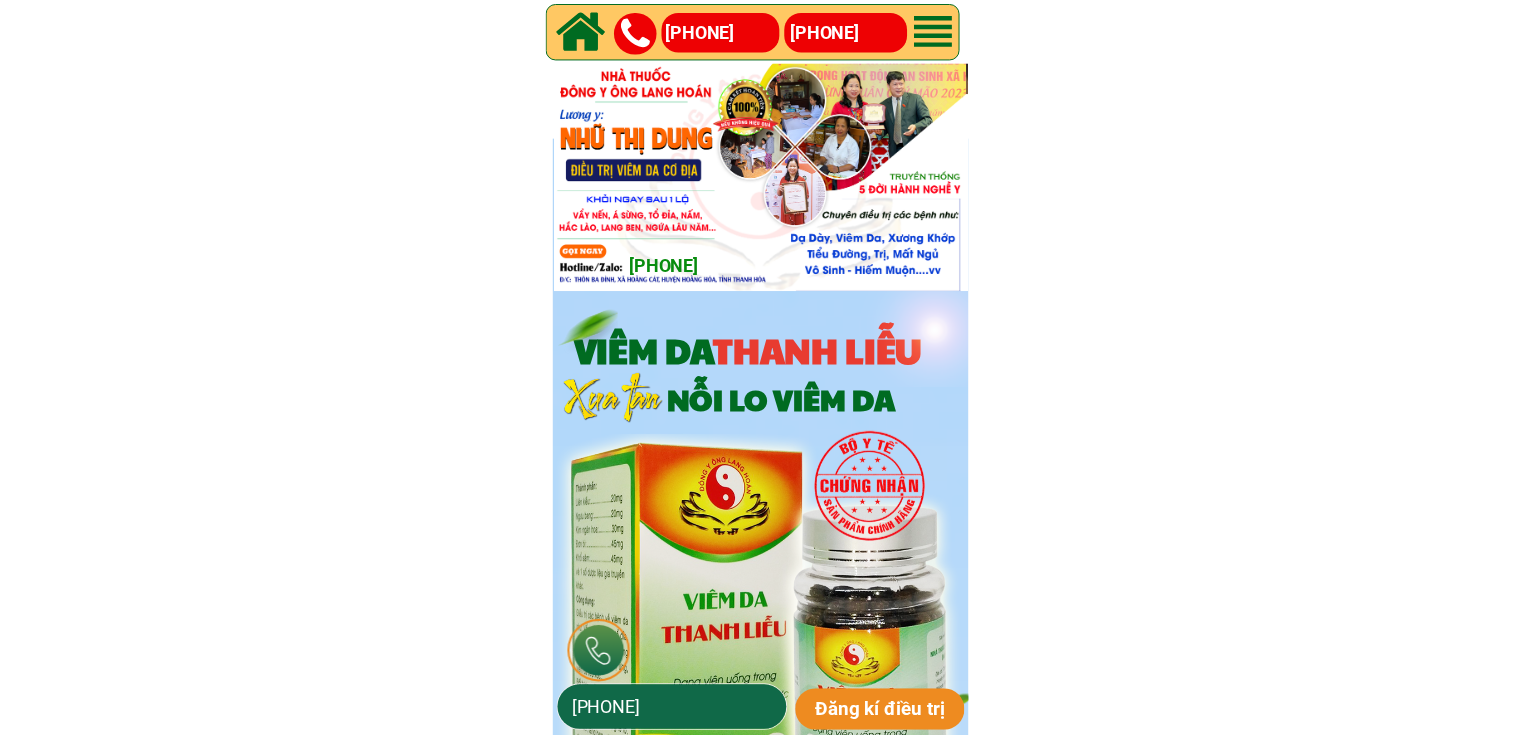 scroll, scrollTop: 2900, scrollLeft: 0, axis: vertical 